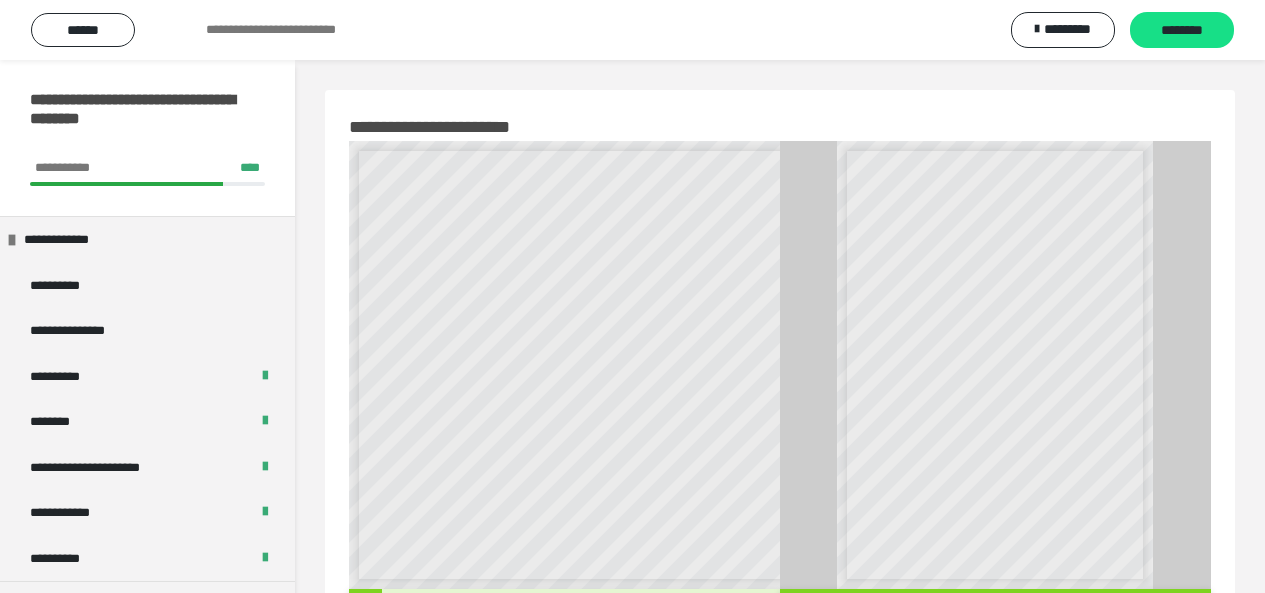 scroll, scrollTop: 0, scrollLeft: 0, axis: both 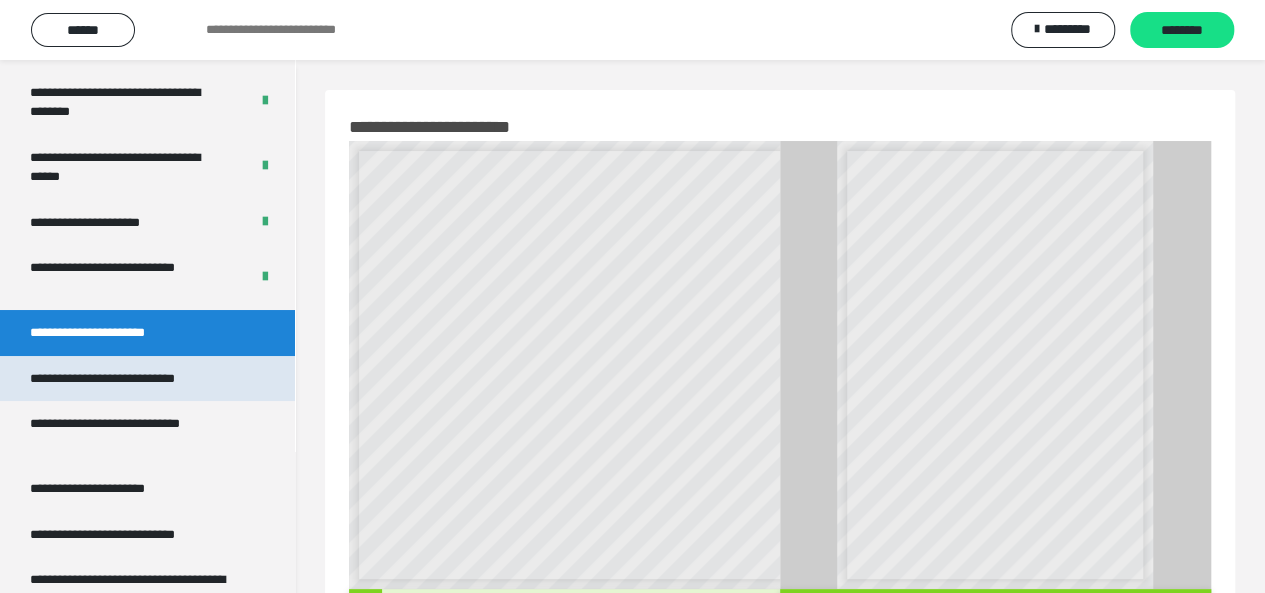 click on "**********" at bounding box center [131, 379] 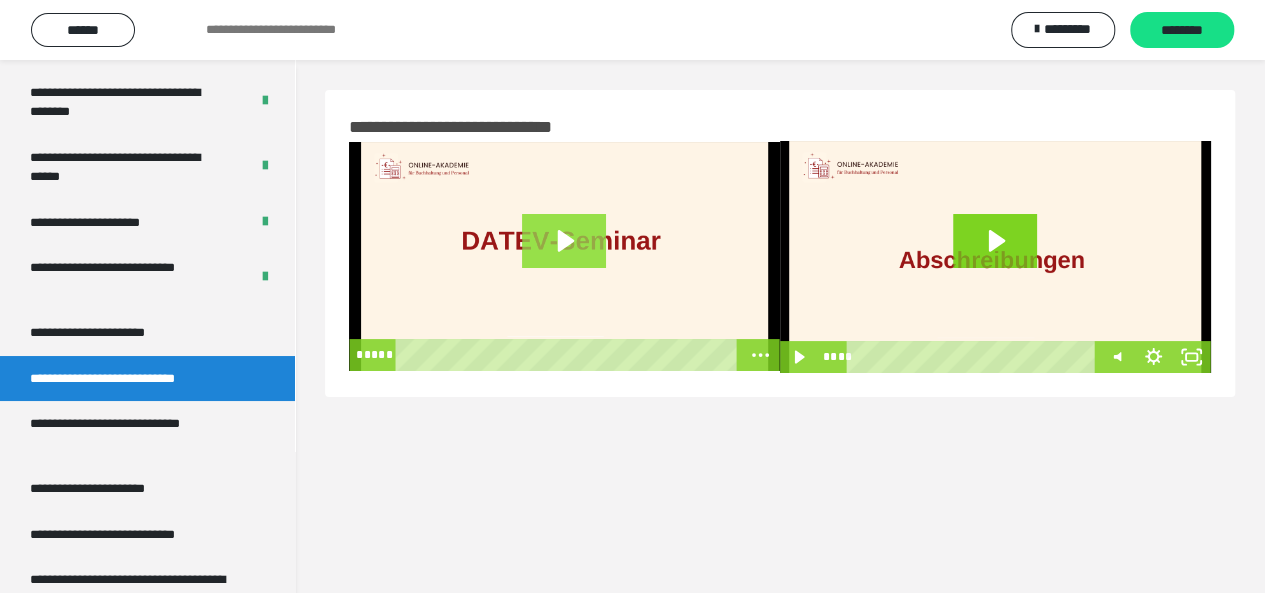 click 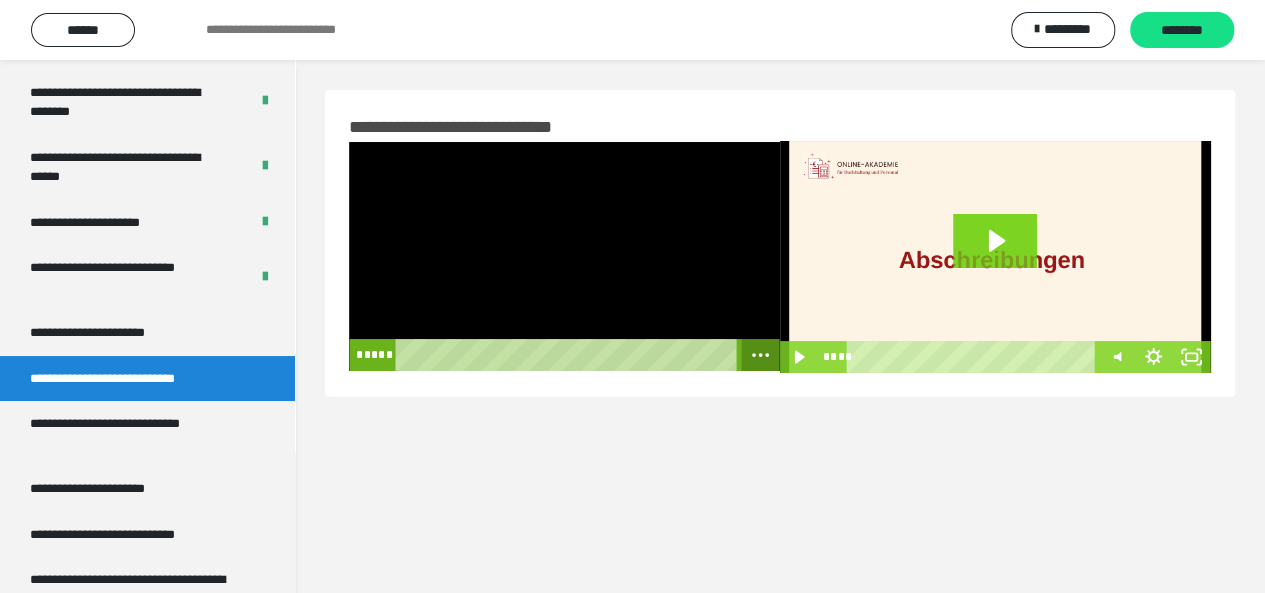 click 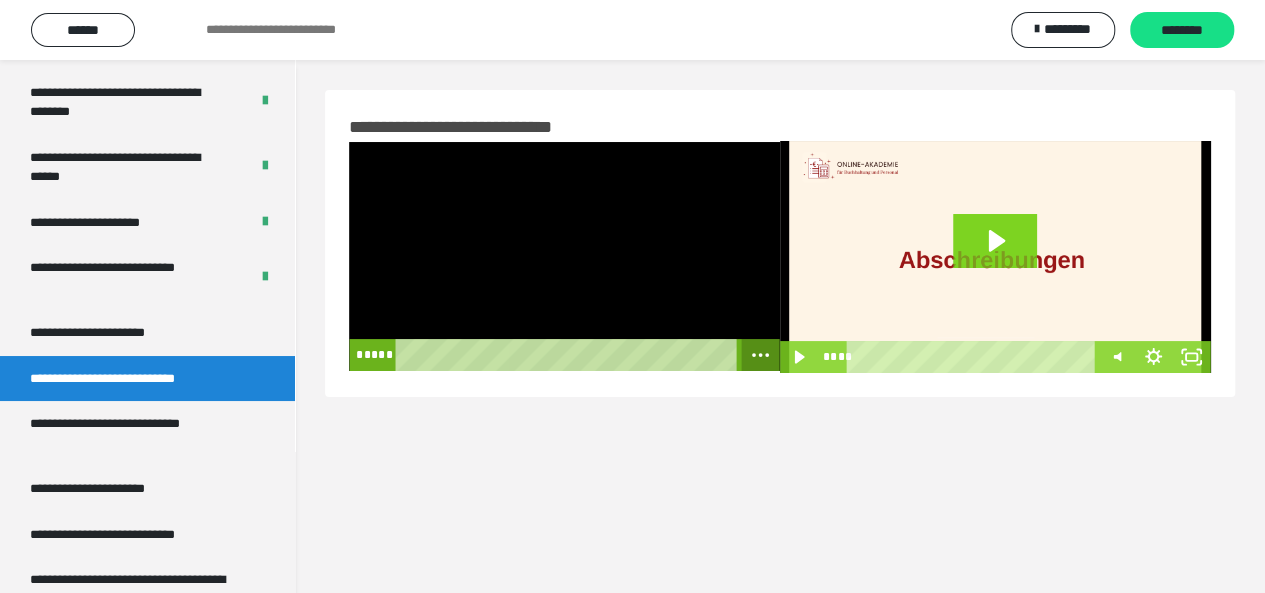 click 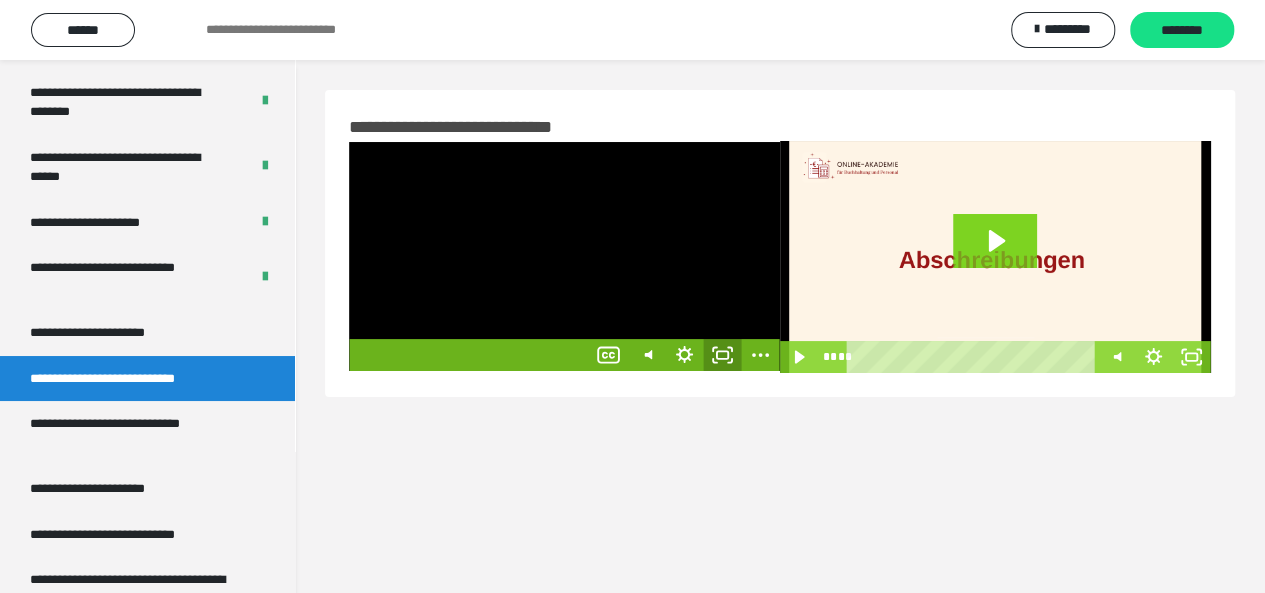 click 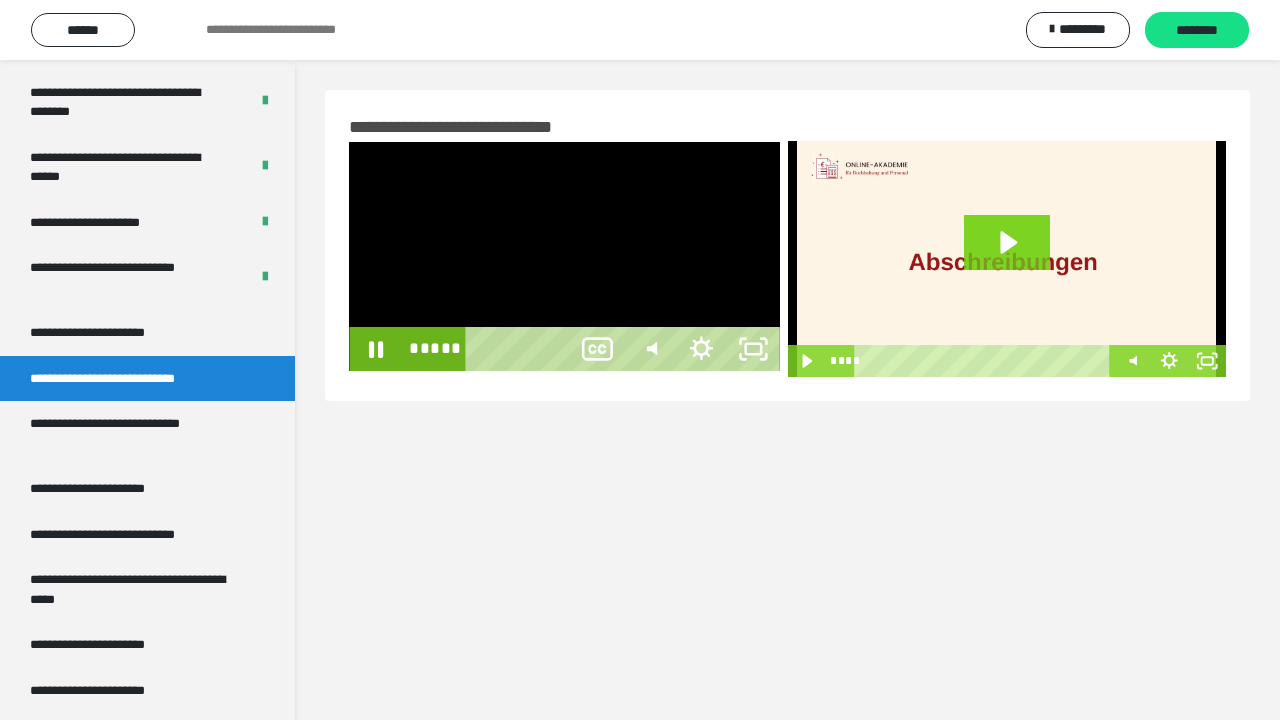 type 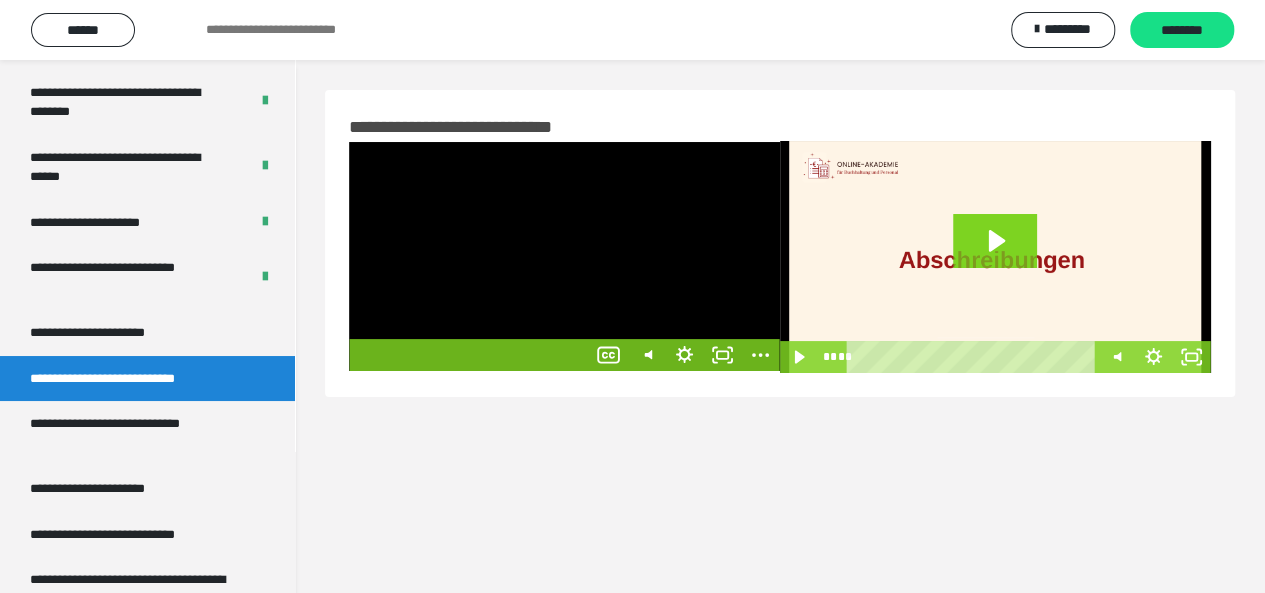 click at bounding box center (564, 256) 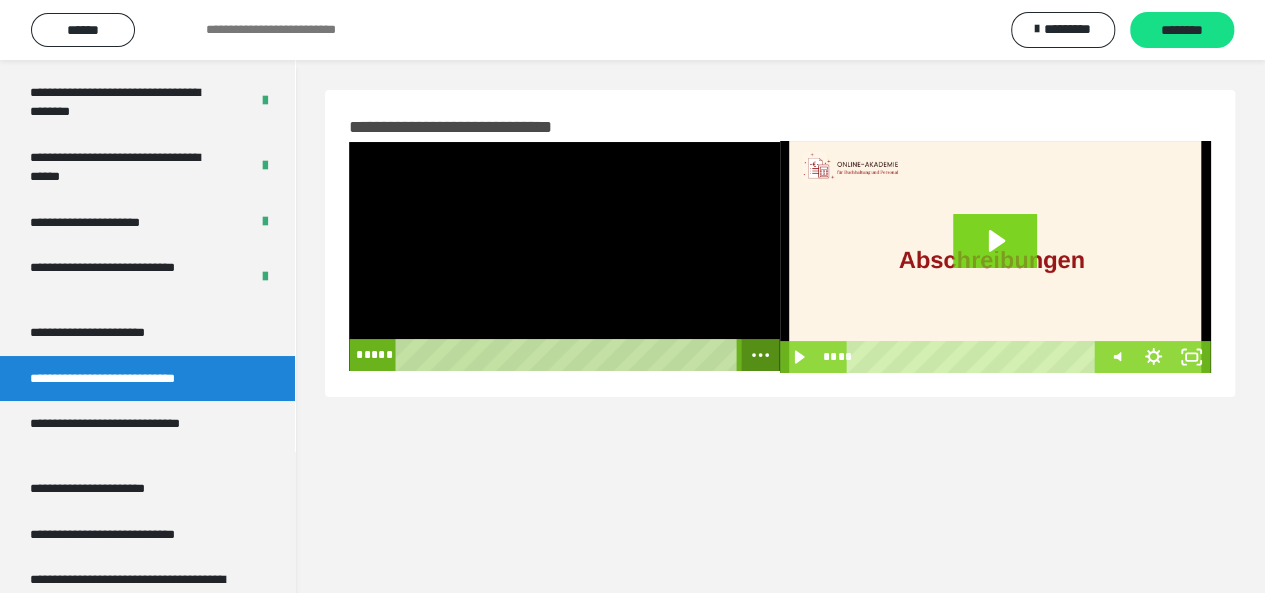 click 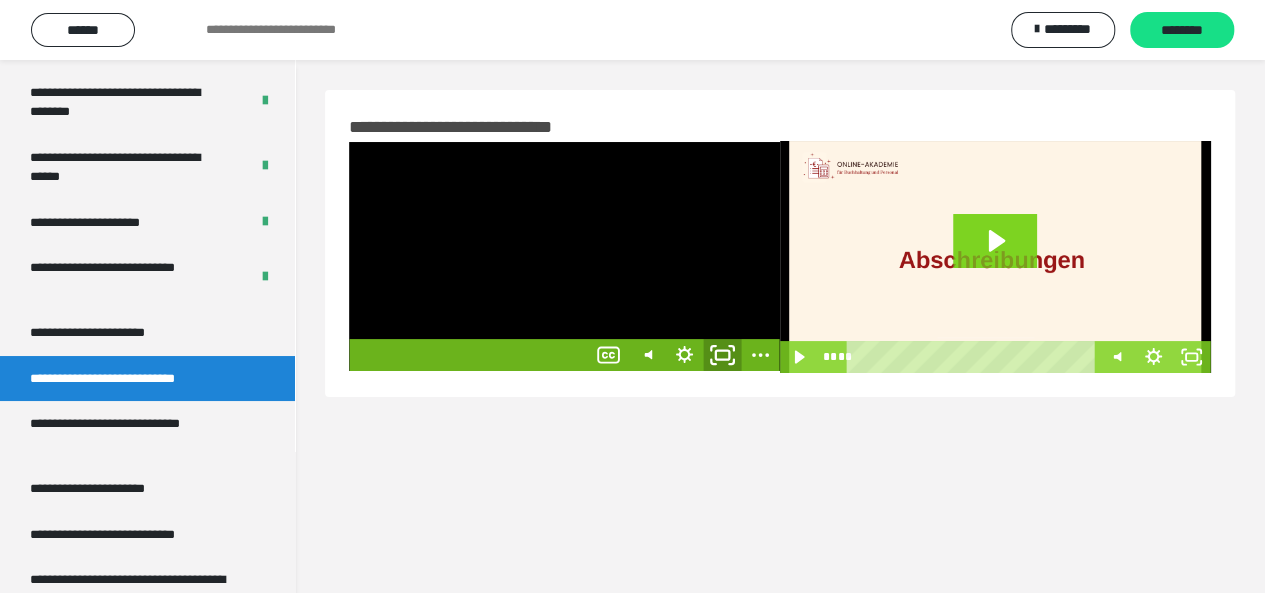 click 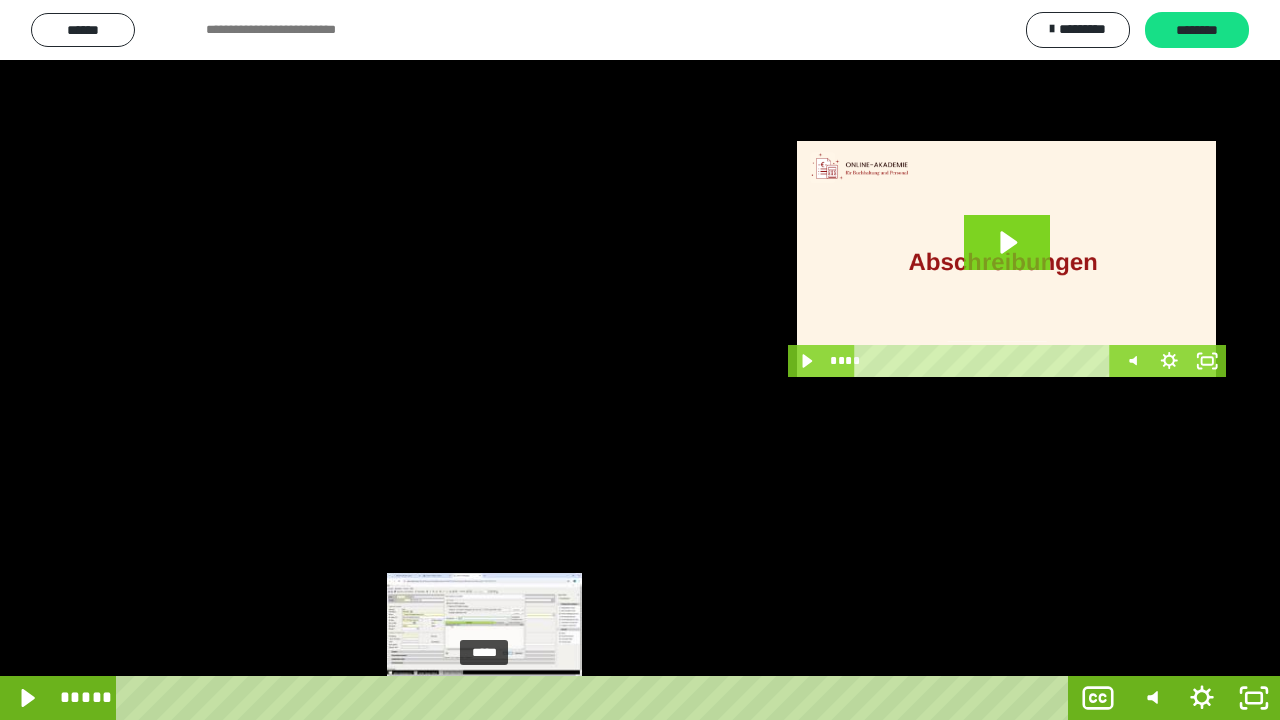 click on "*****" at bounding box center (596, 698) 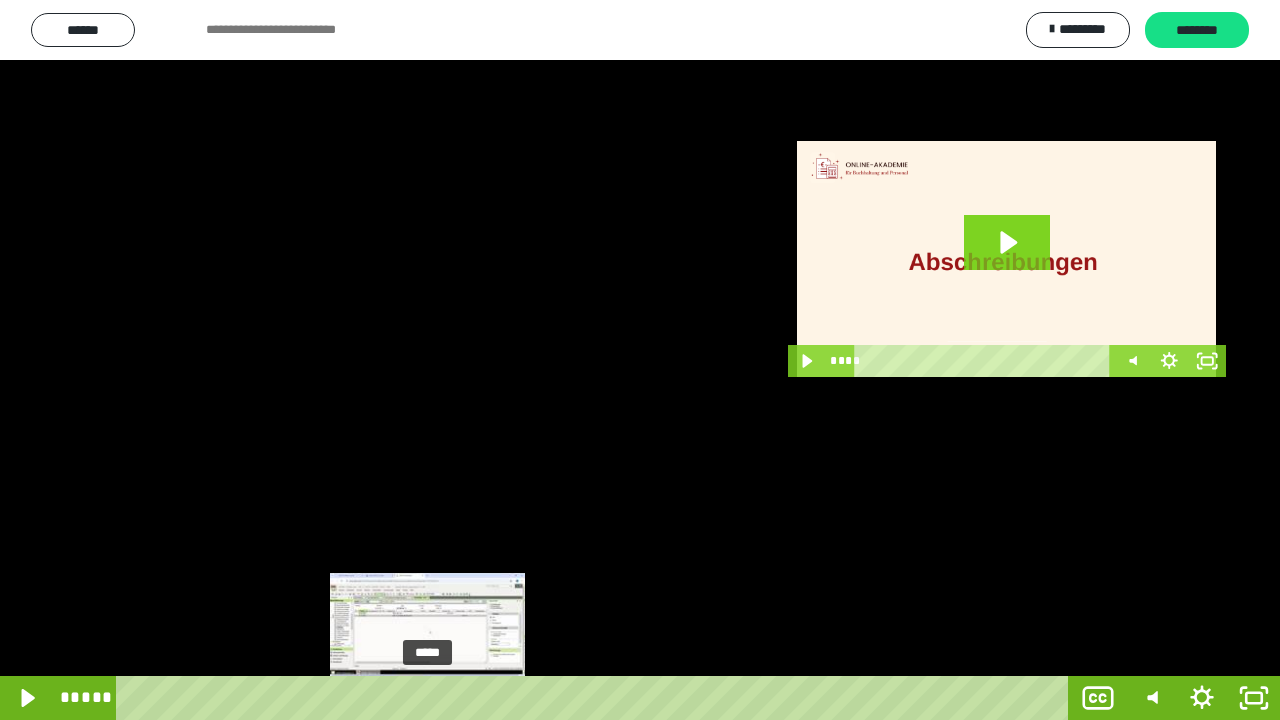 click on "*****" at bounding box center [596, 698] 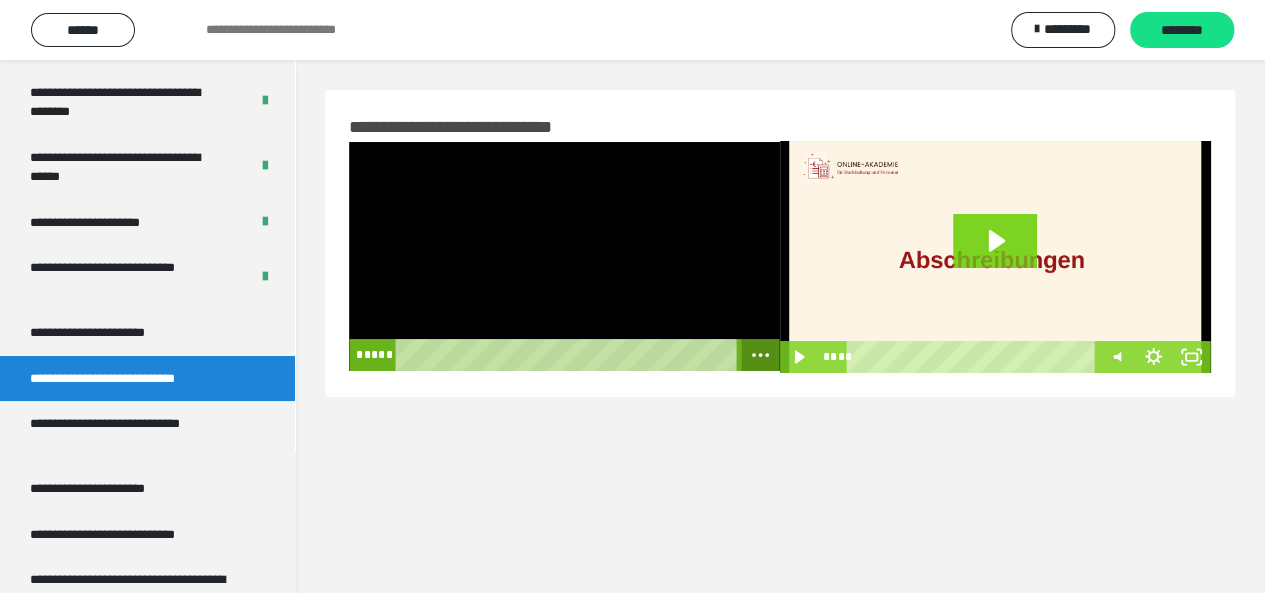 click 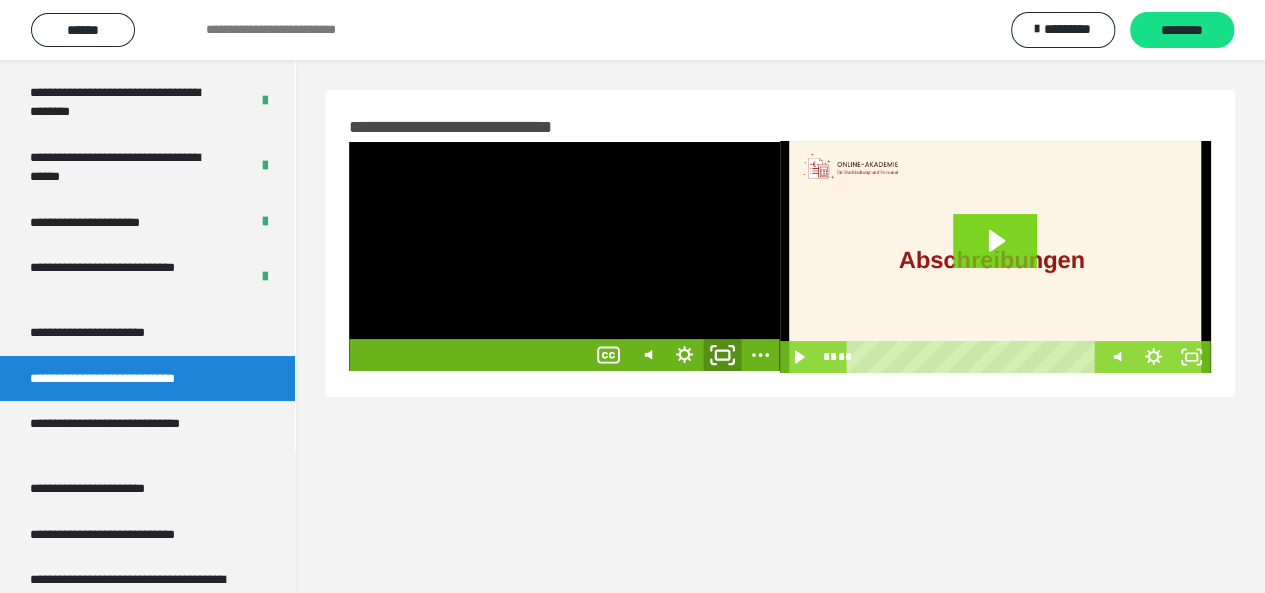click 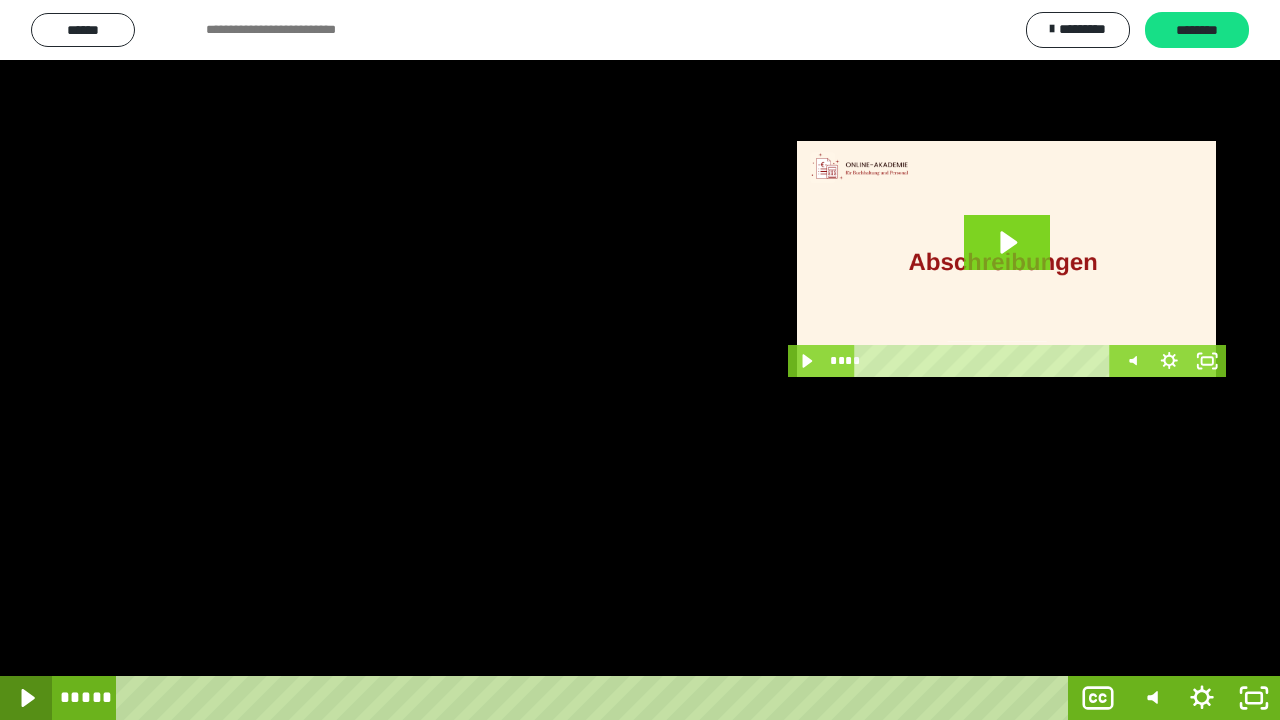 click 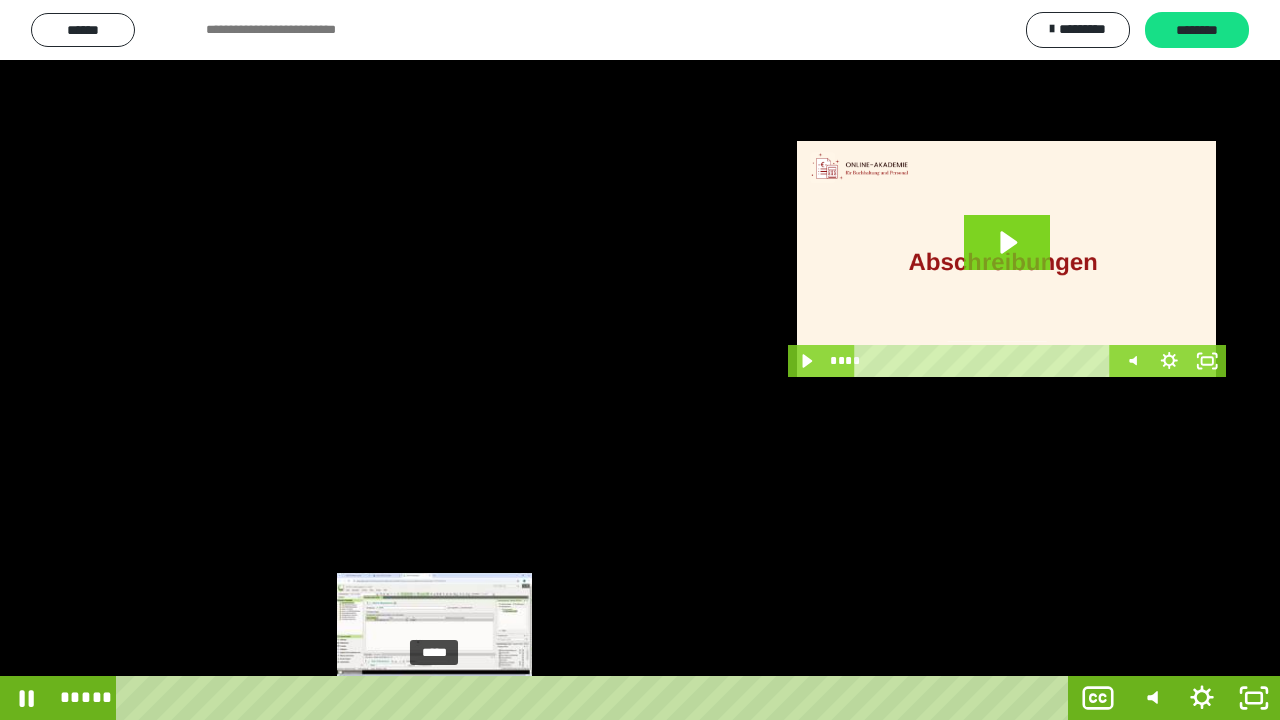 click on "*****" at bounding box center (596, 698) 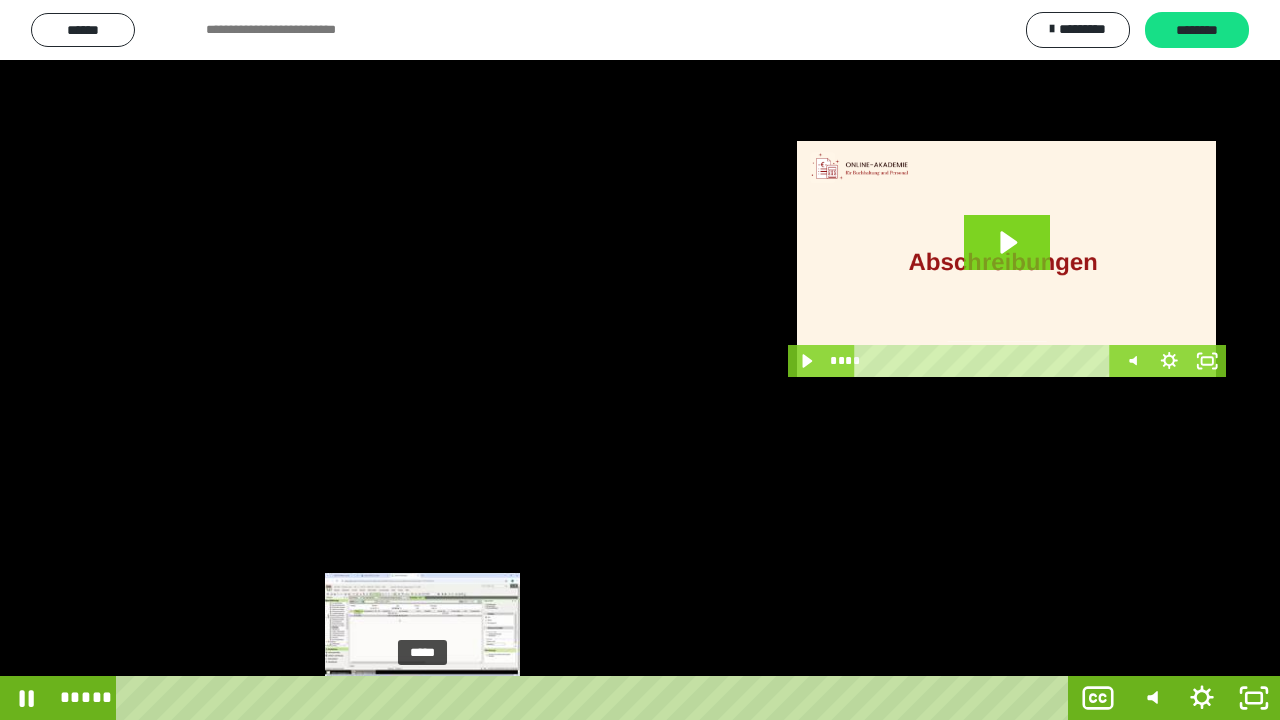 click on "*****" at bounding box center (596, 698) 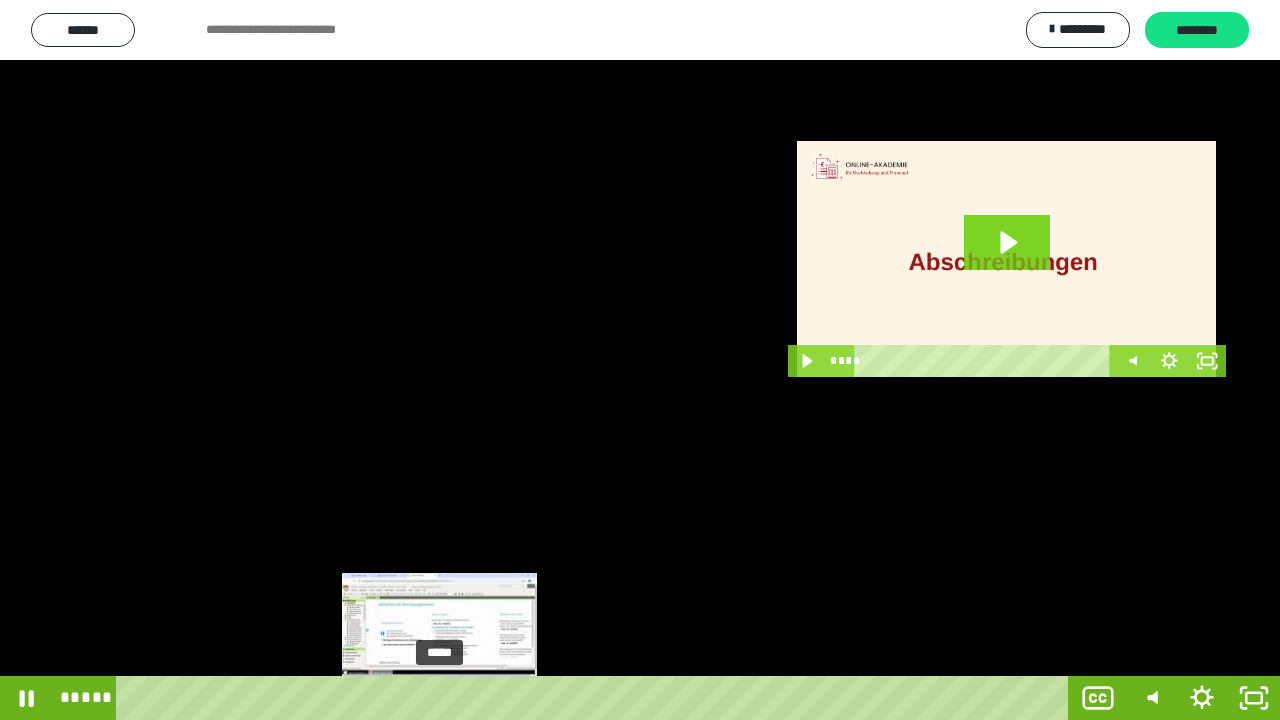 click on "*****" at bounding box center (596, 698) 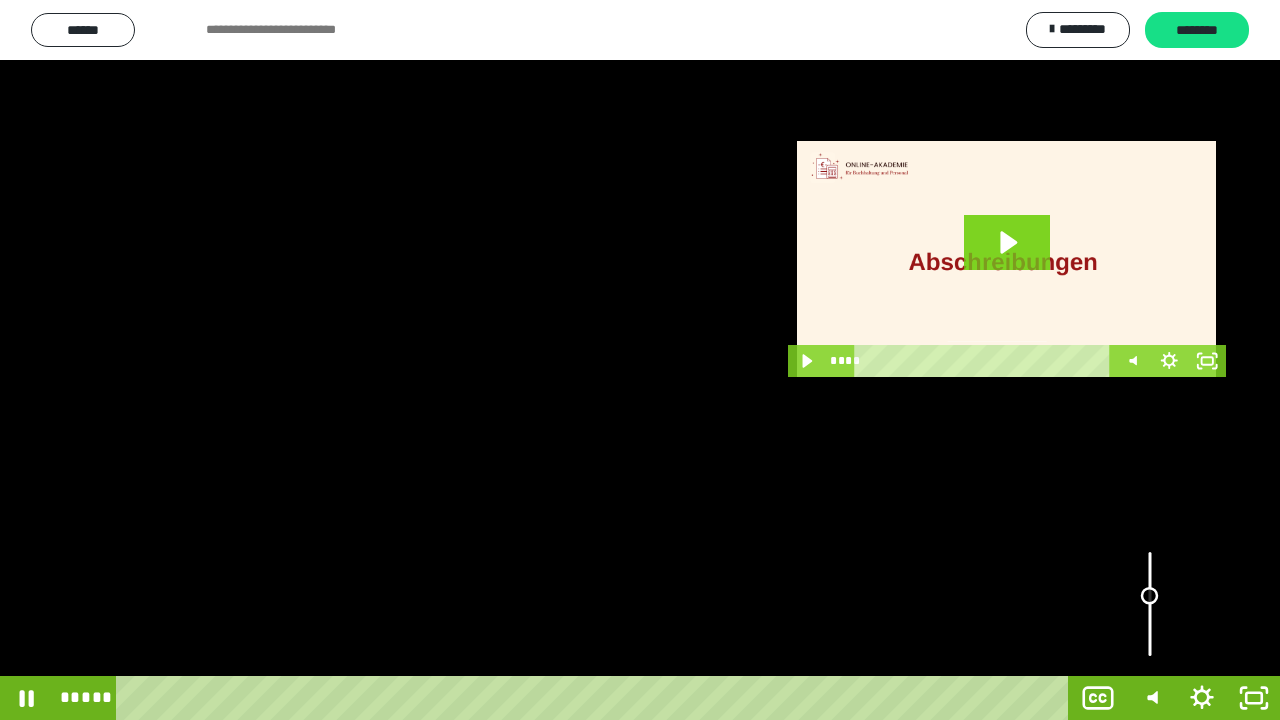 click at bounding box center (1150, 604) 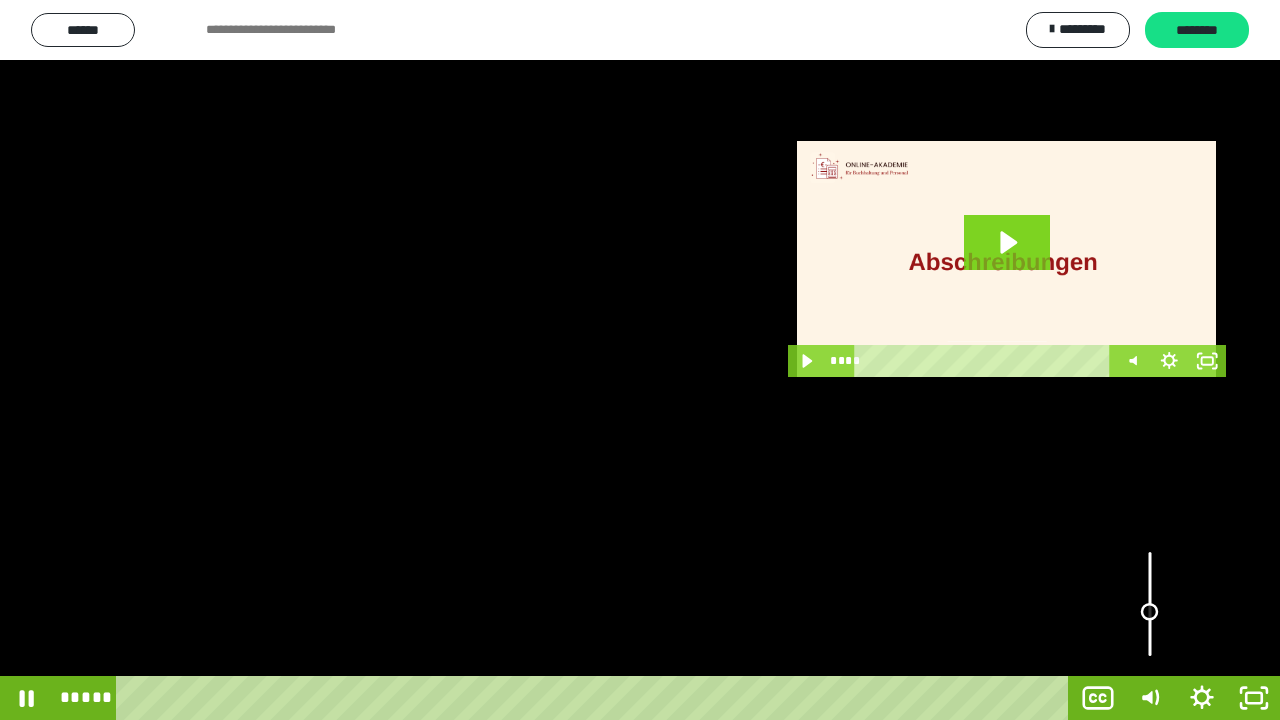 click at bounding box center [1150, 604] 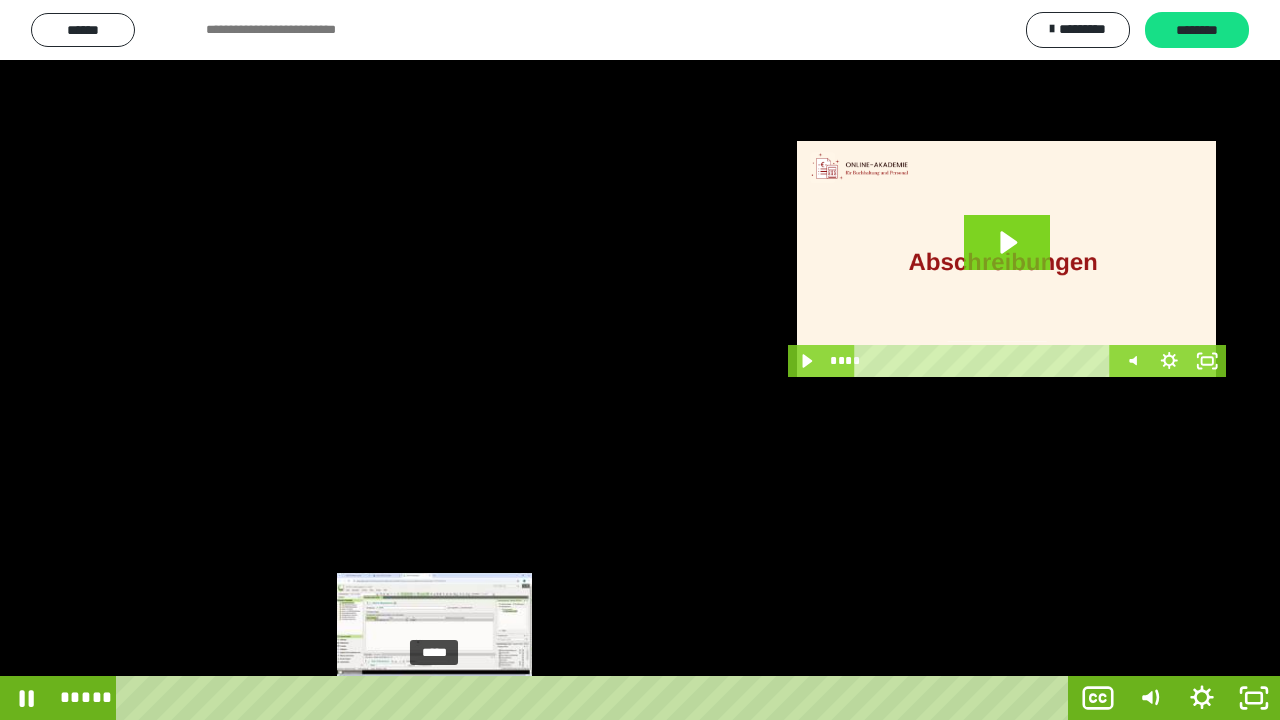 click at bounding box center (434, 698) 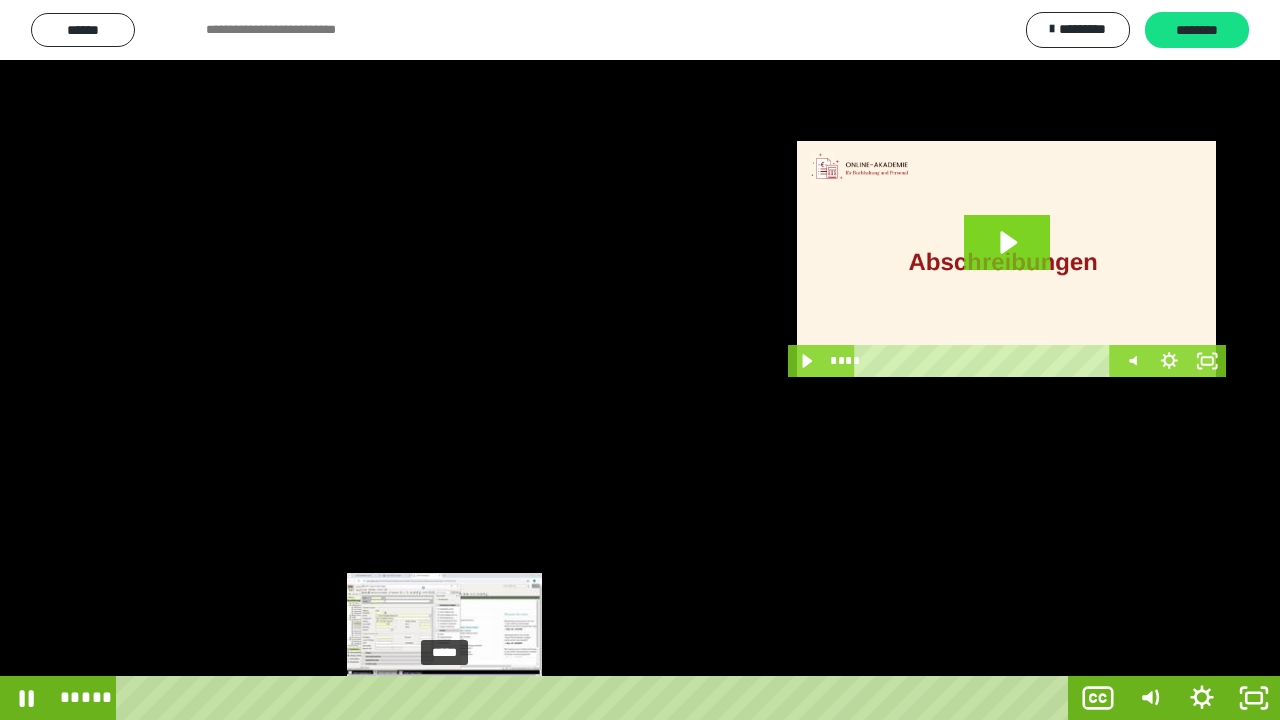 click at bounding box center [453, 698] 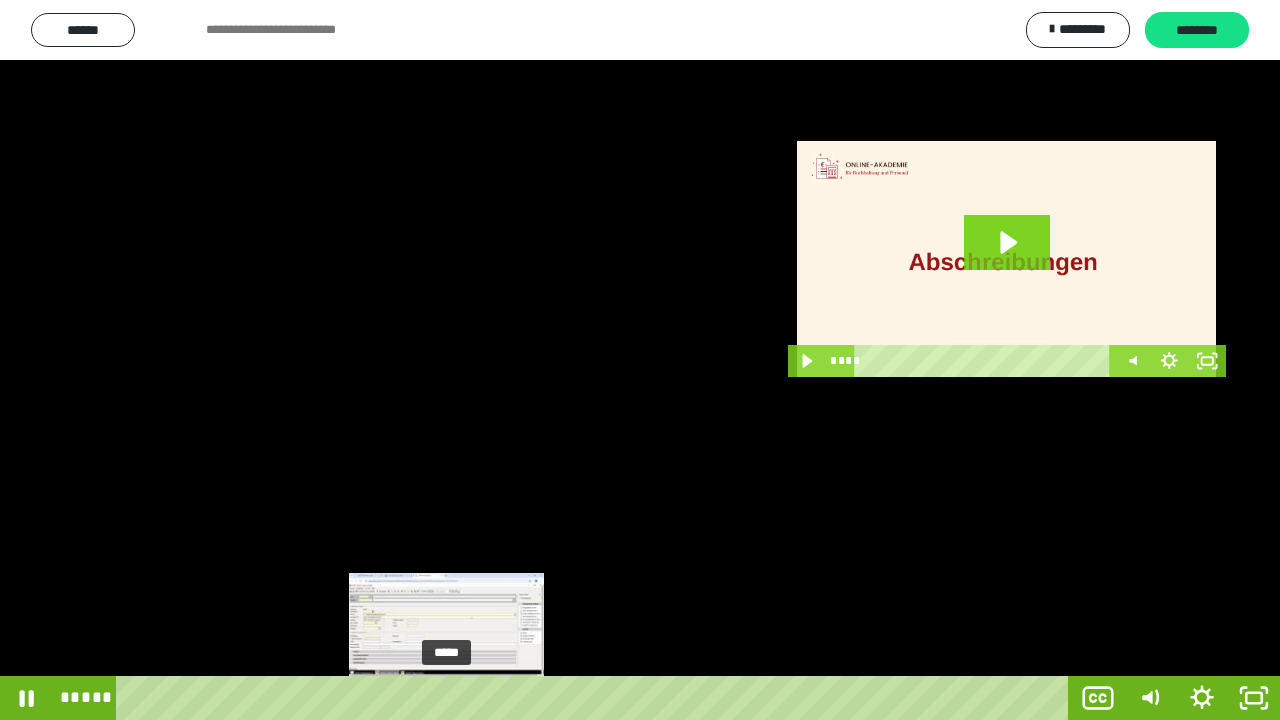 click at bounding box center [446, 698] 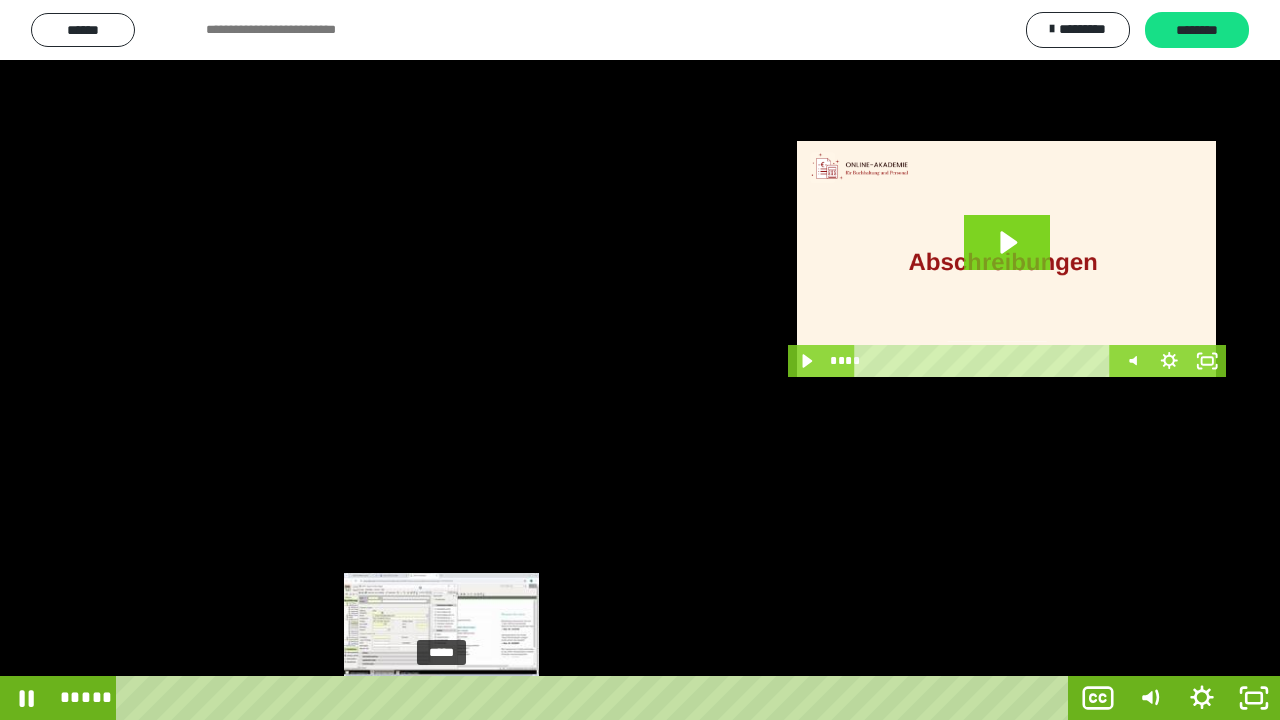 click on "*****" at bounding box center (596, 698) 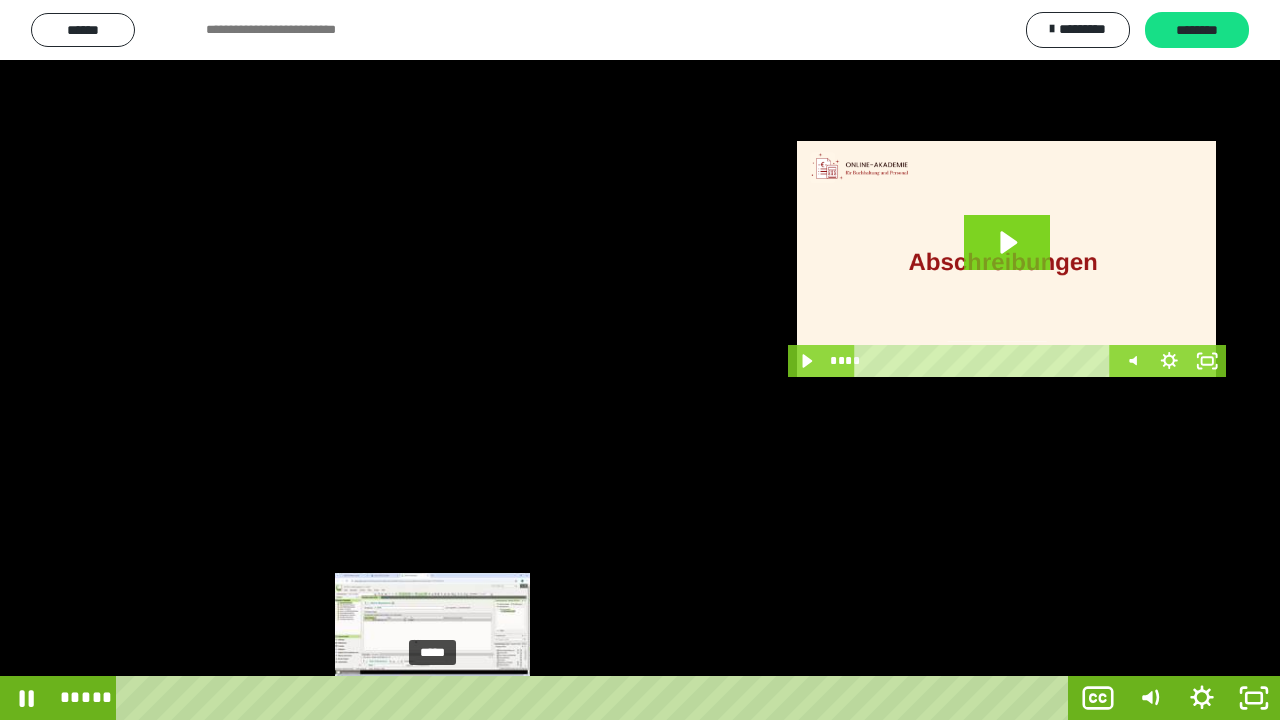 click on "*****" at bounding box center [596, 698] 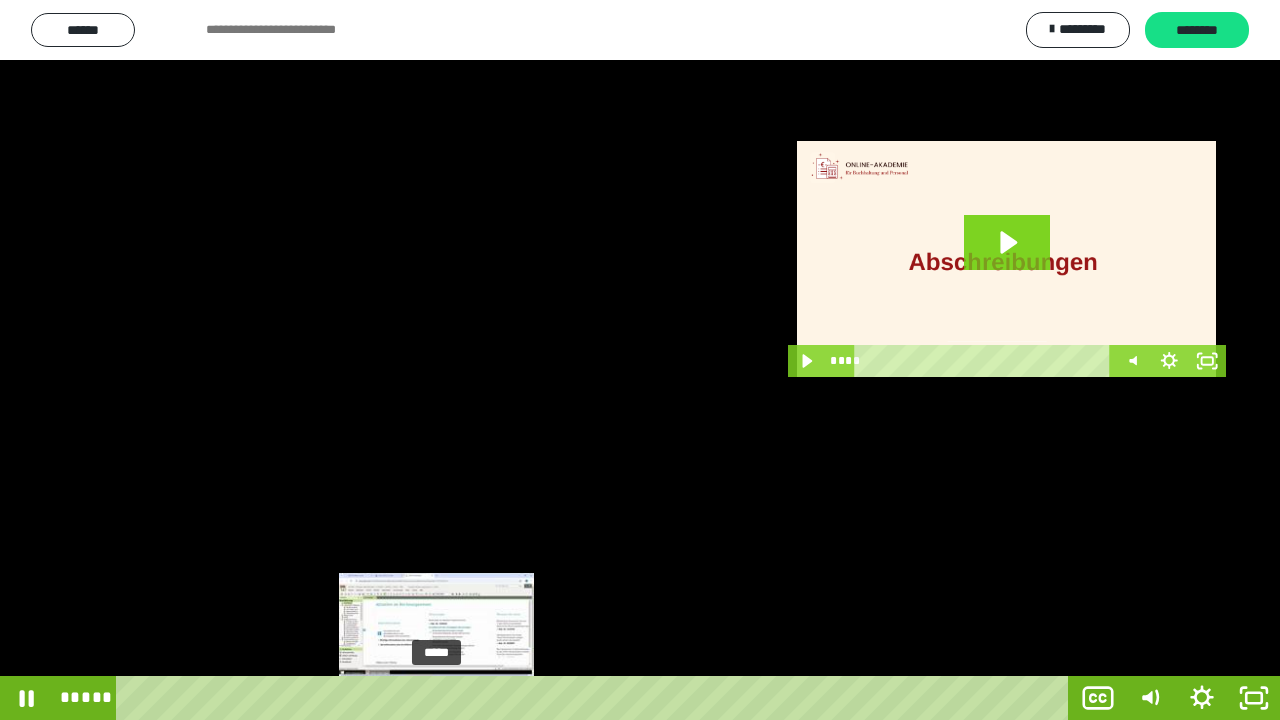 click at bounding box center [436, 698] 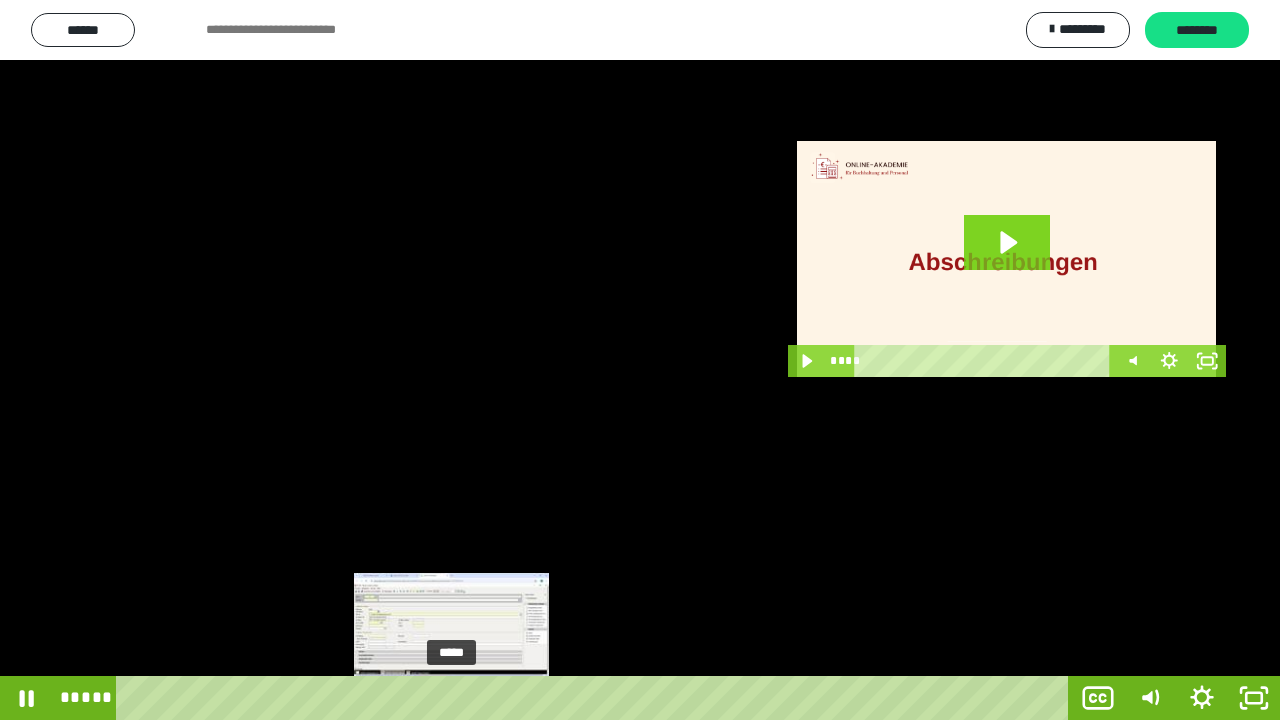 click at bounding box center (451, 698) 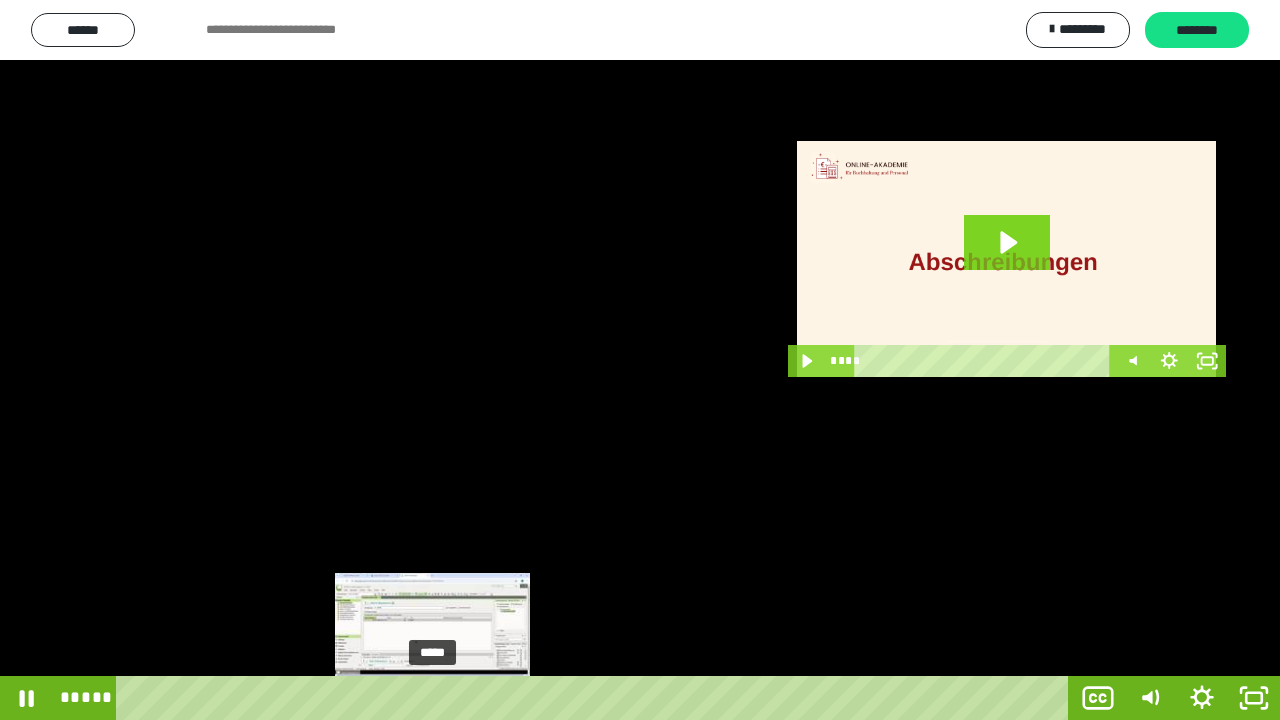 click on "*****" at bounding box center (596, 698) 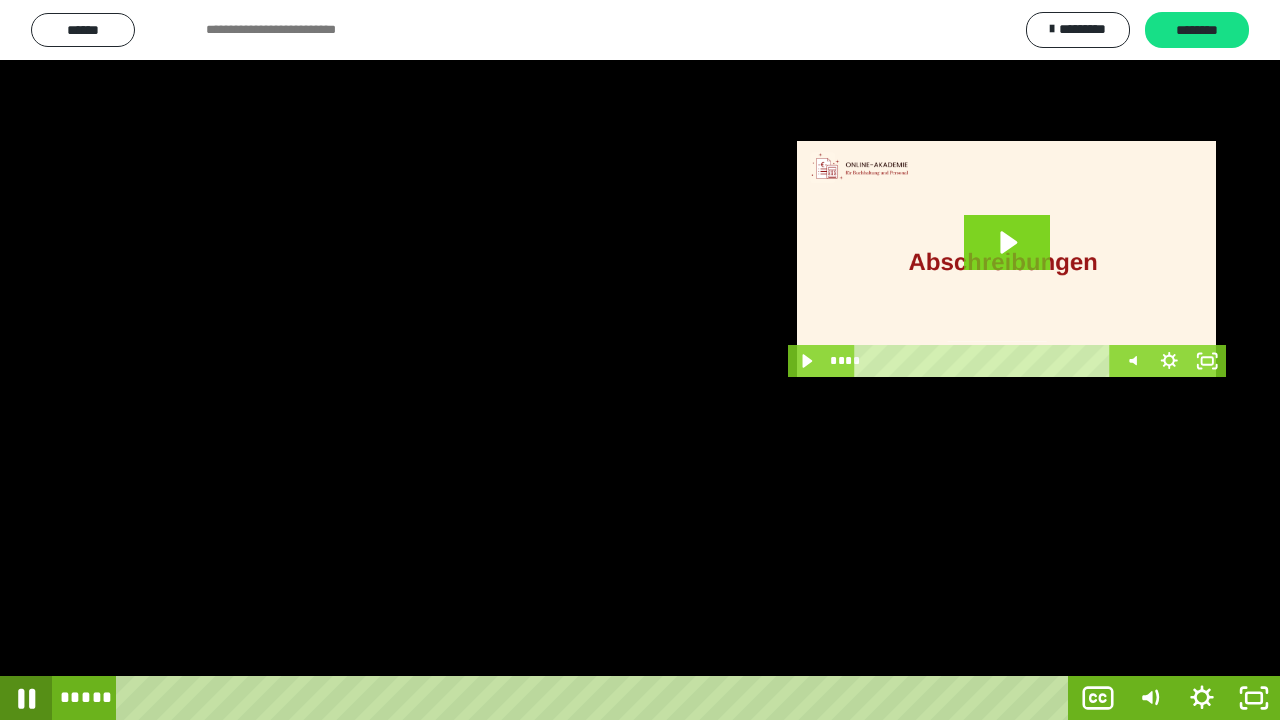 click 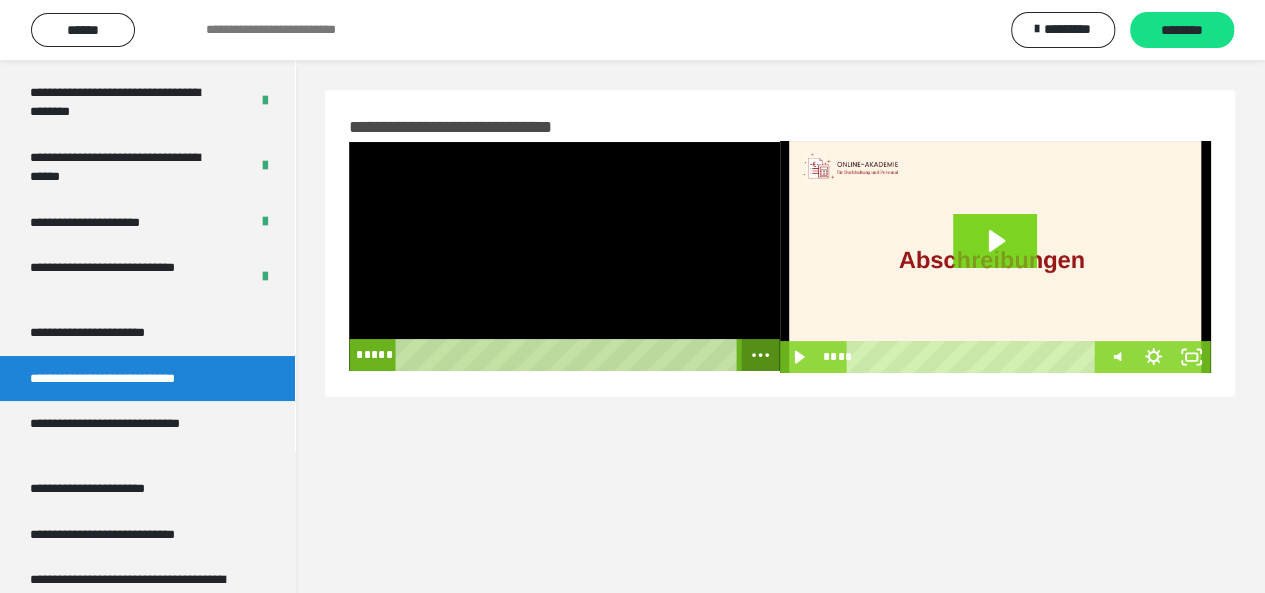 click 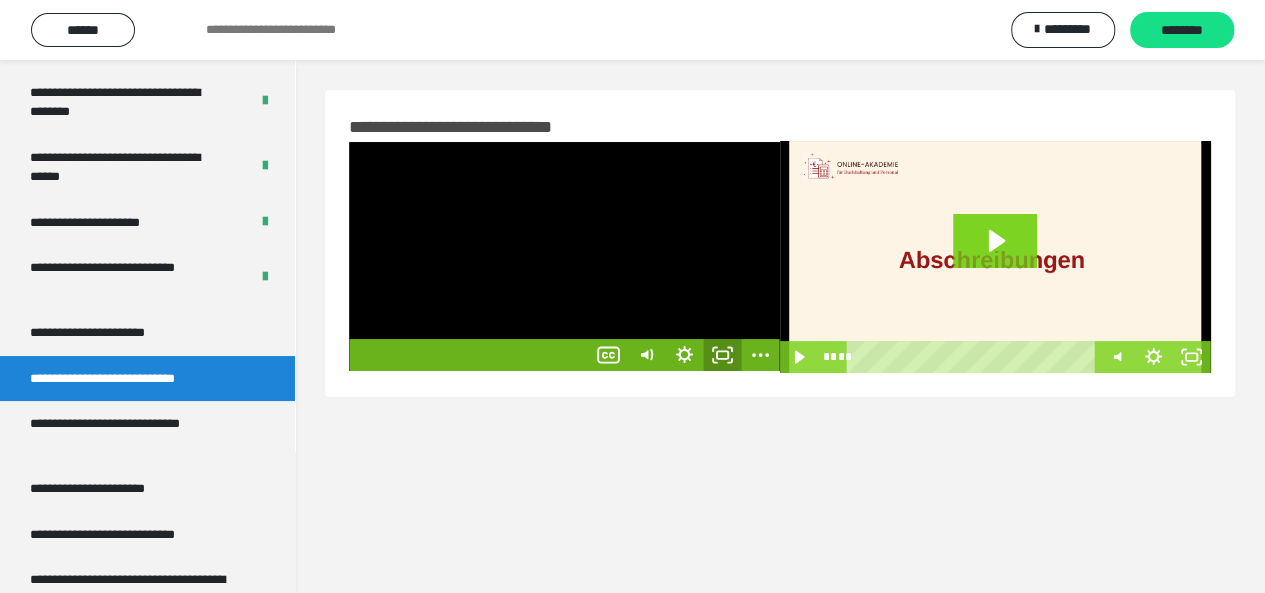 click 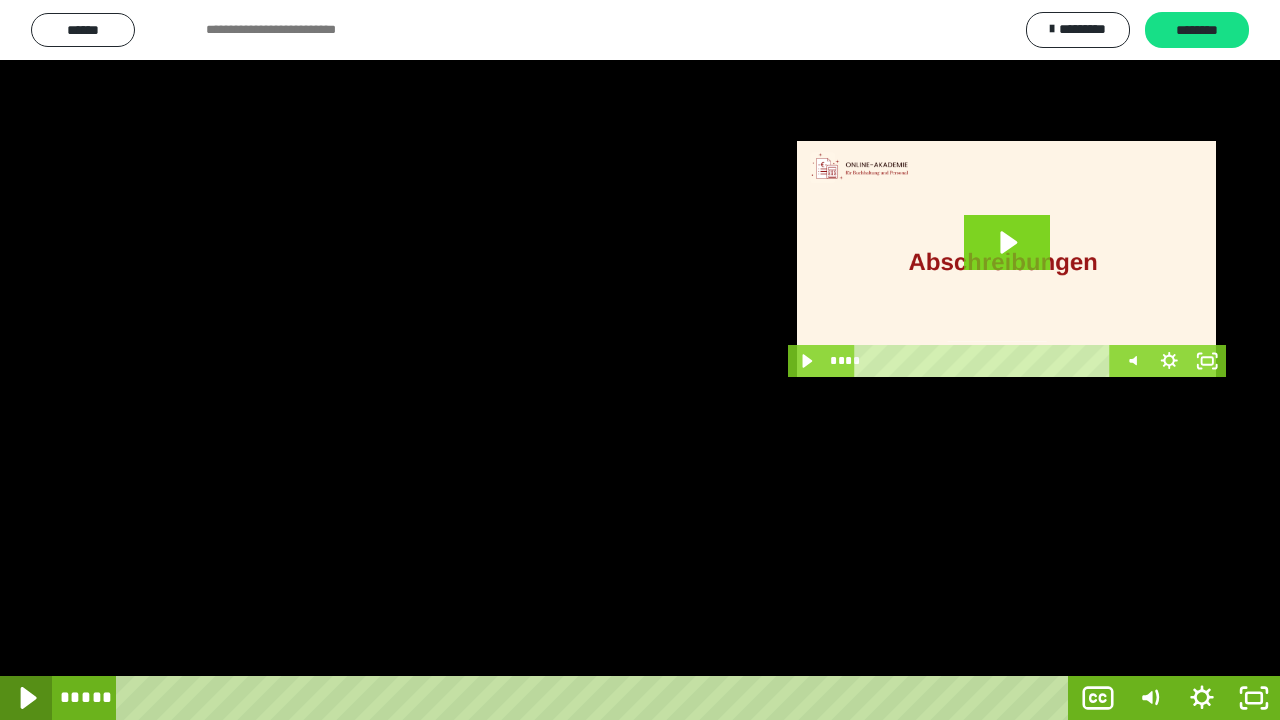 click 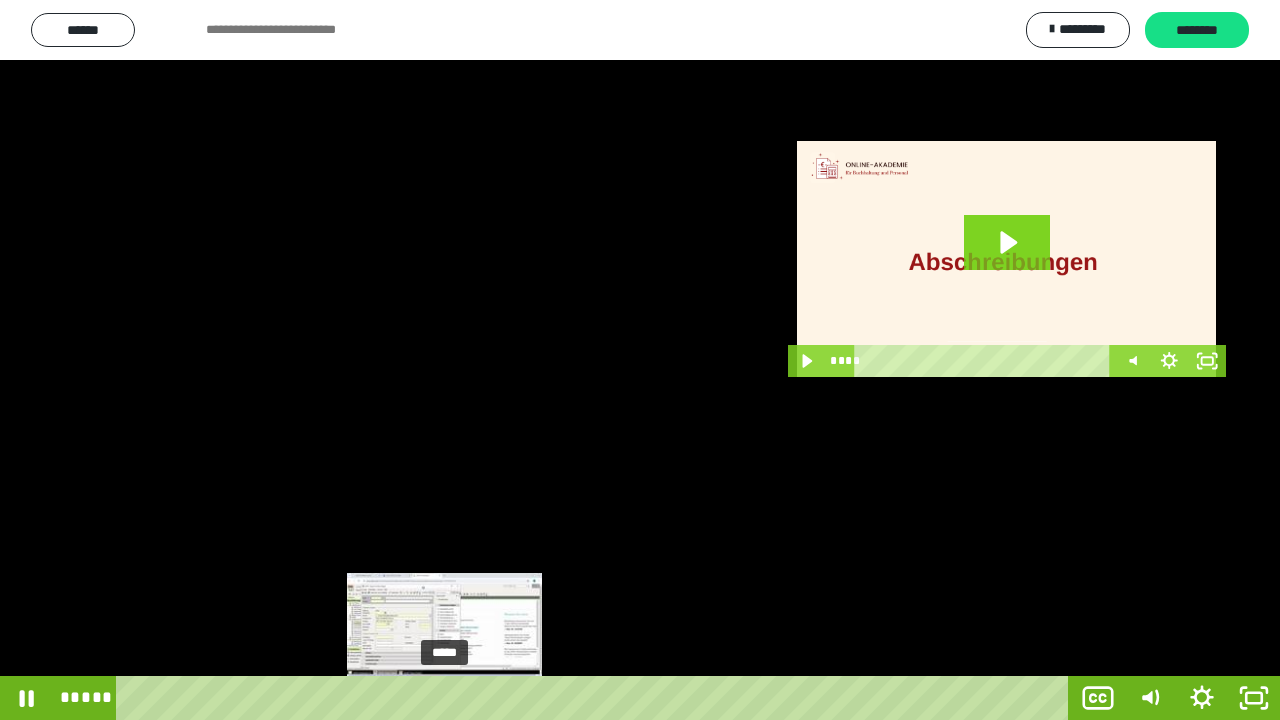 click at bounding box center (444, 698) 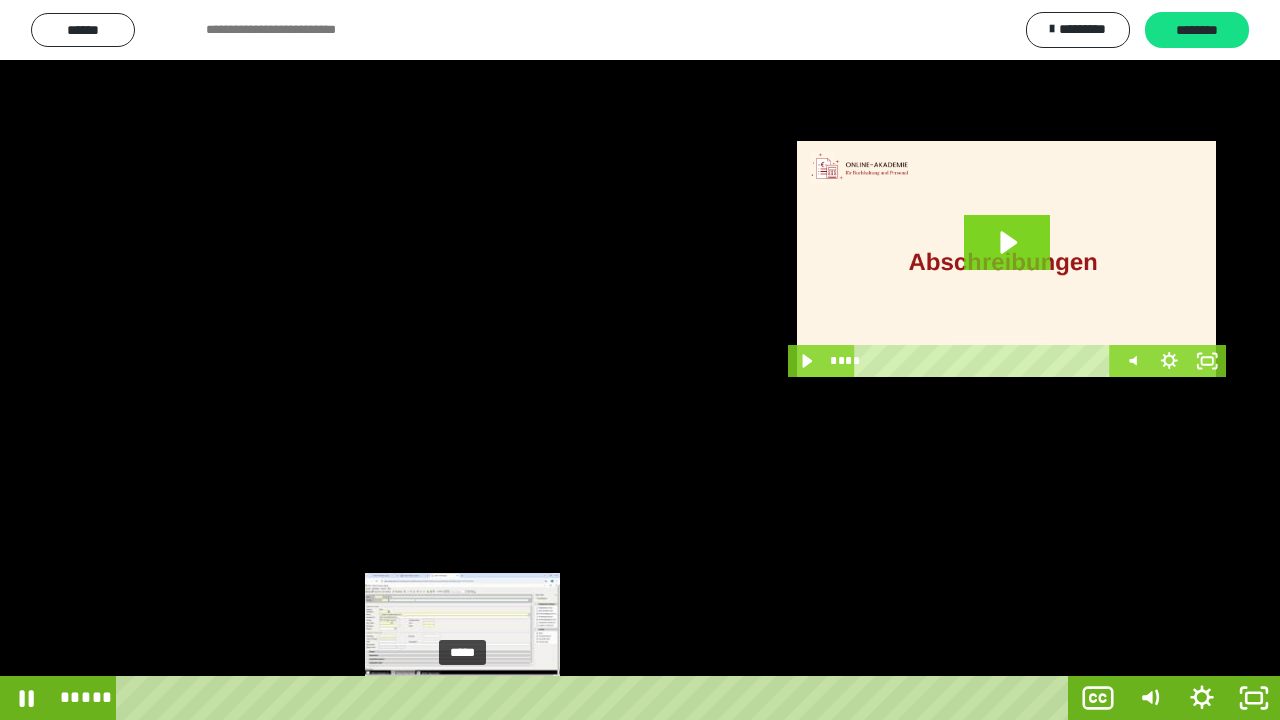click on "*****" at bounding box center [596, 698] 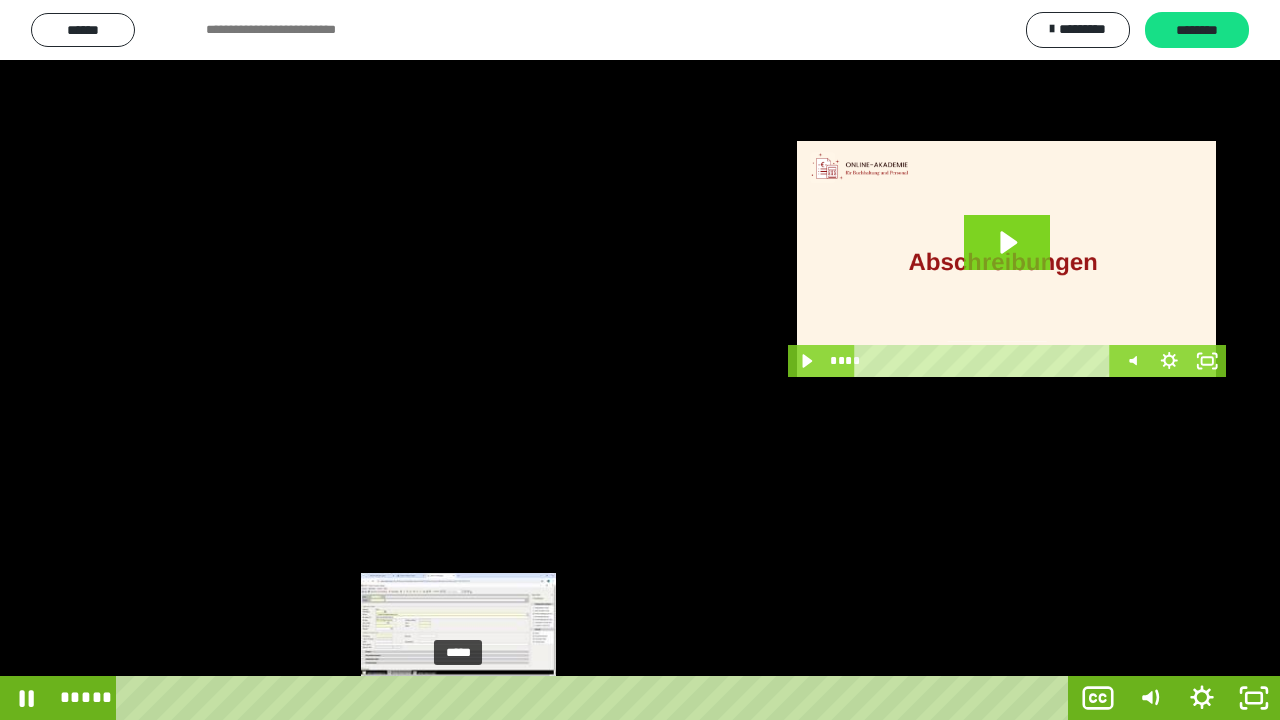 click at bounding box center [458, 698] 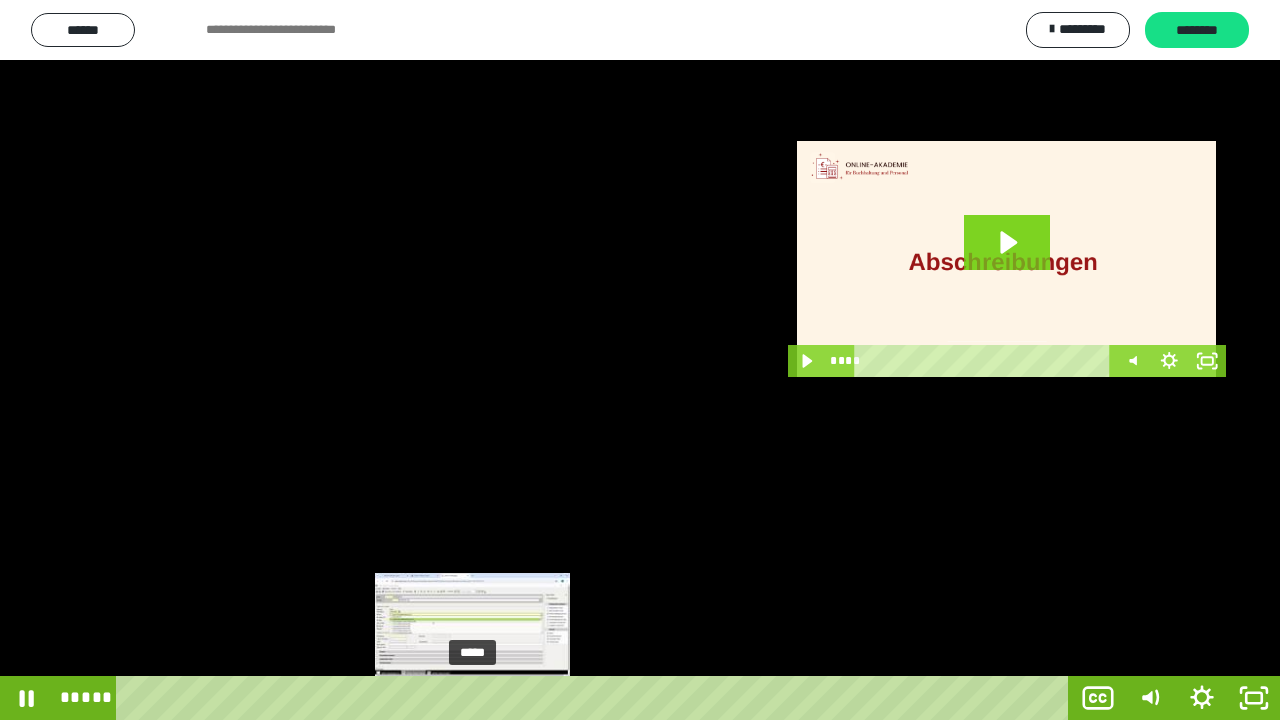 click on "*****" at bounding box center [596, 698] 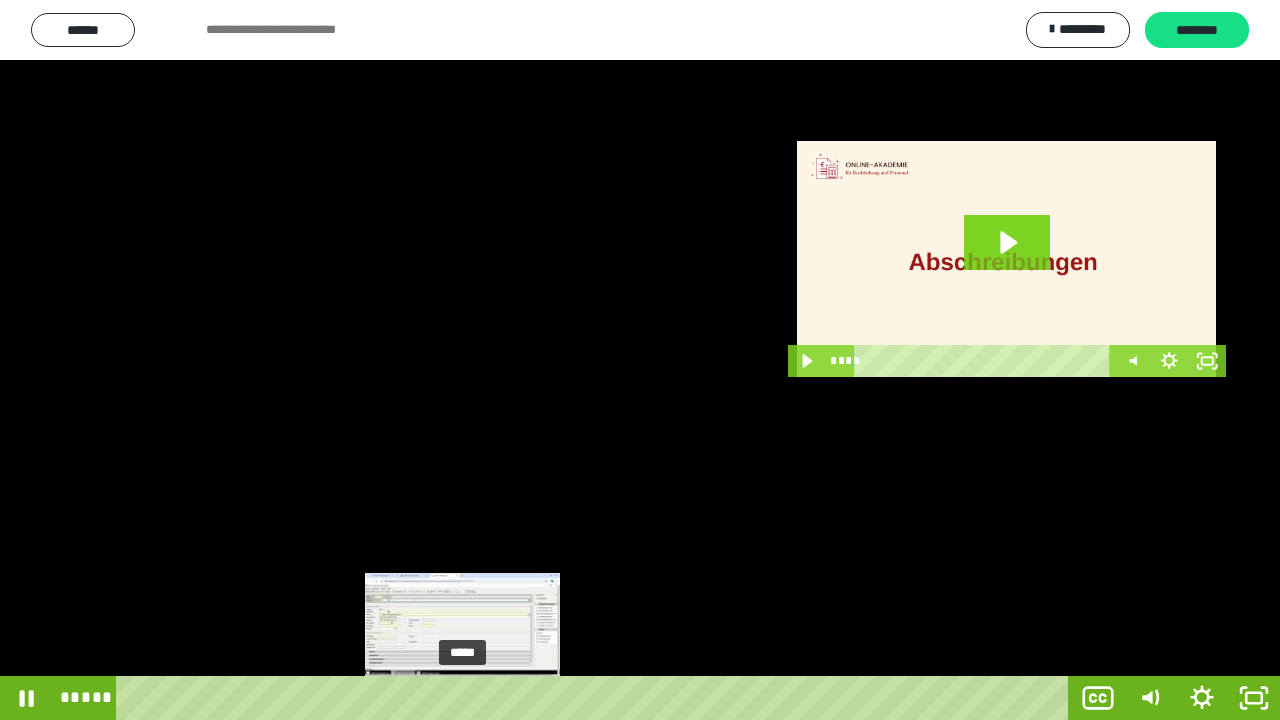 click on "*****" at bounding box center [596, 698] 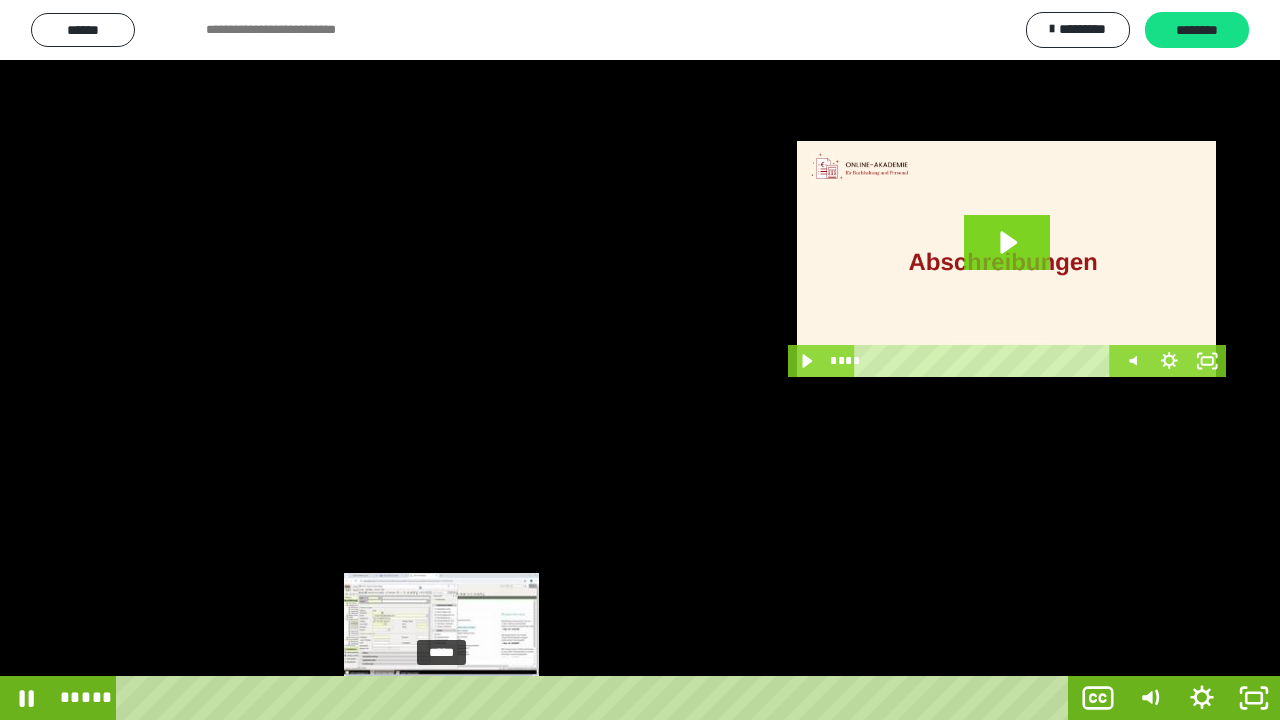 click on "*****" at bounding box center [596, 698] 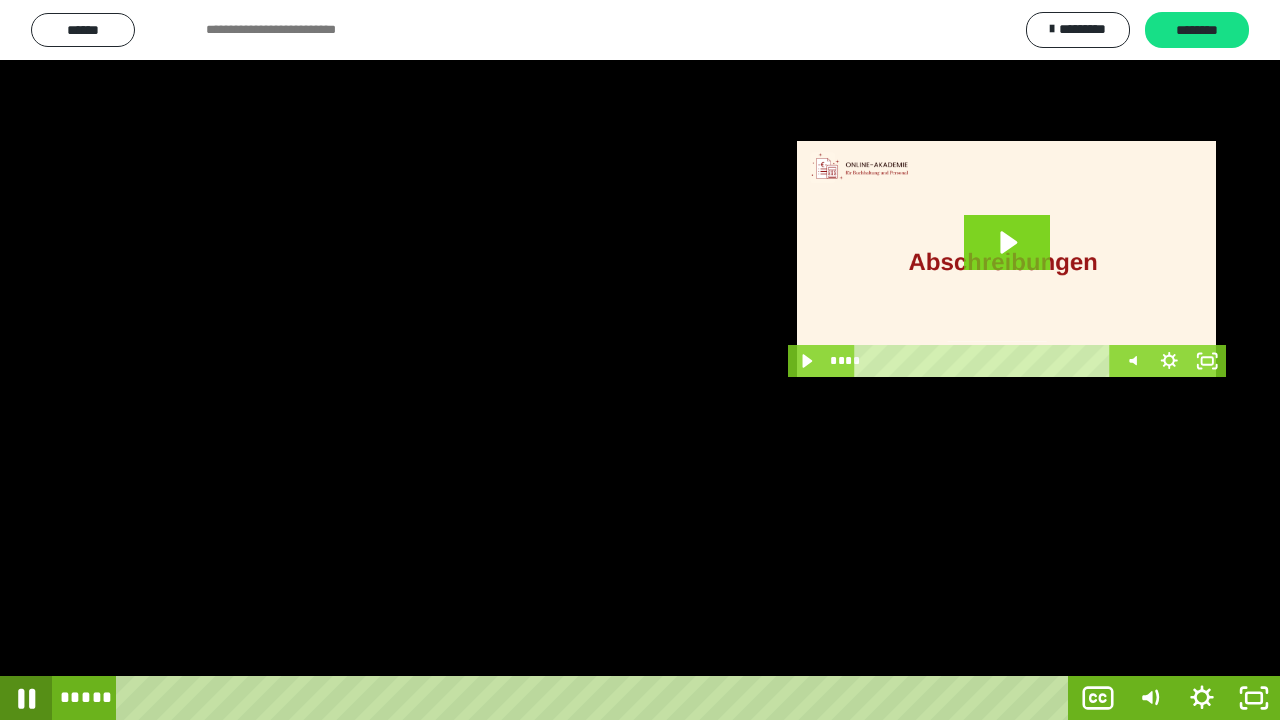 click 